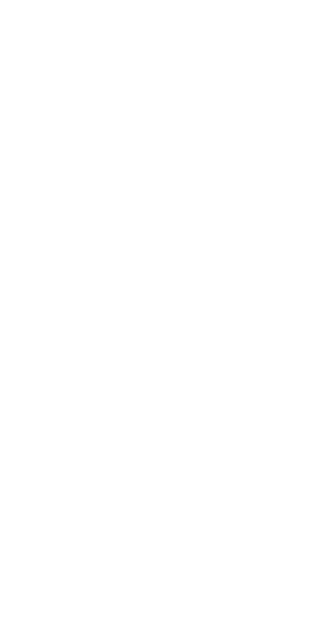 scroll, scrollTop: 0, scrollLeft: 0, axis: both 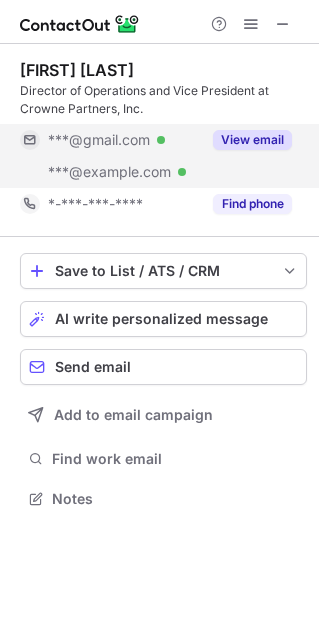 drag, startPoint x: 253, startPoint y: 141, endPoint x: 268, endPoint y: 141, distance: 15 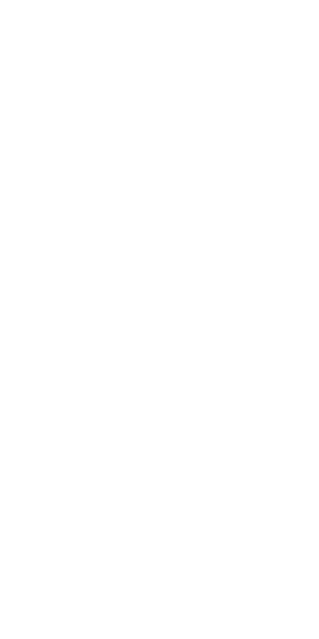 scroll, scrollTop: 0, scrollLeft: 0, axis: both 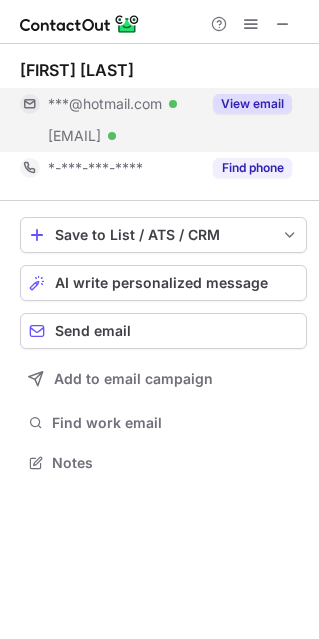 click on "View email" at bounding box center [246, 104] 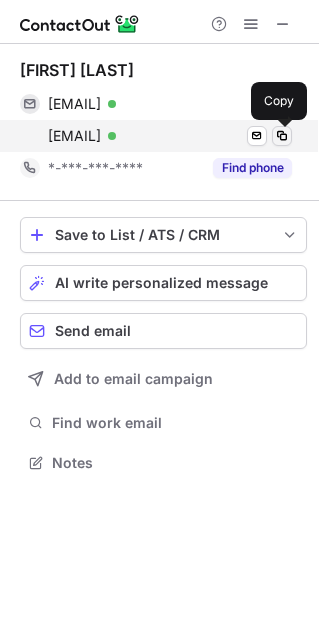 click at bounding box center (282, 136) 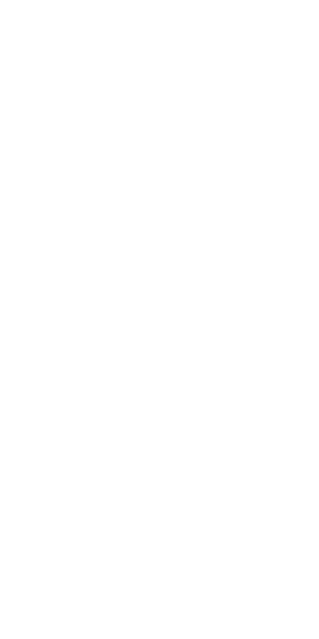 scroll, scrollTop: 0, scrollLeft: 0, axis: both 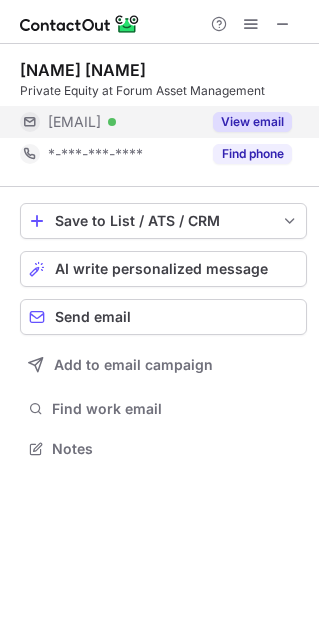 click on "View email" at bounding box center (252, 122) 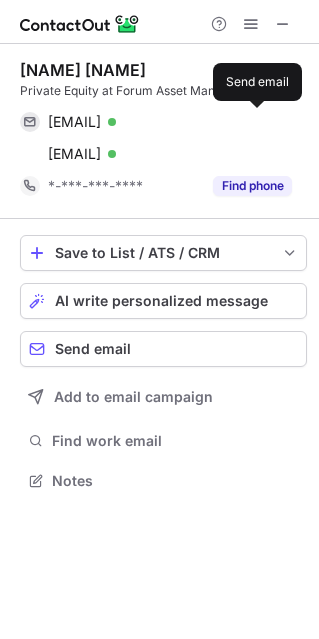 scroll, scrollTop: 10, scrollLeft: 9, axis: both 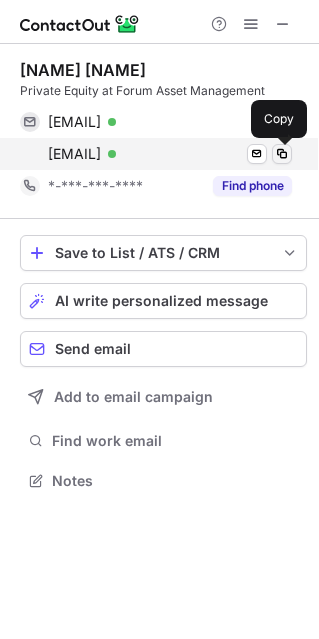 click at bounding box center (282, 154) 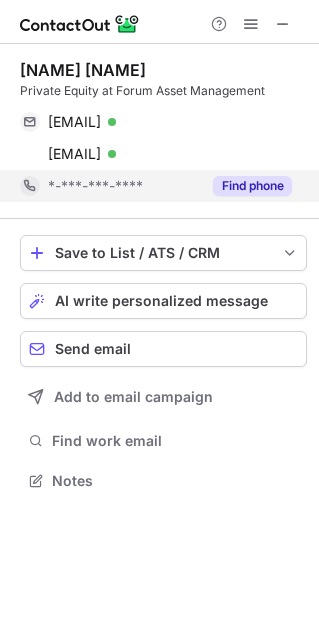 click on "Find phone" at bounding box center (252, 186) 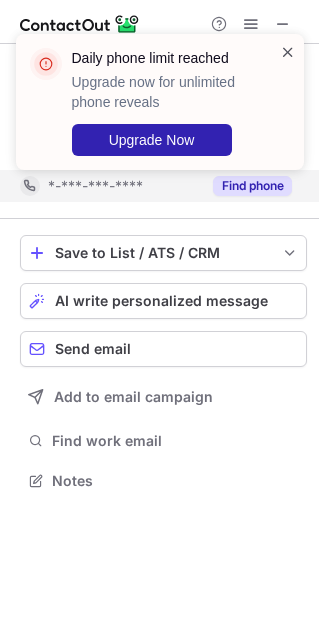 click at bounding box center (288, 52) 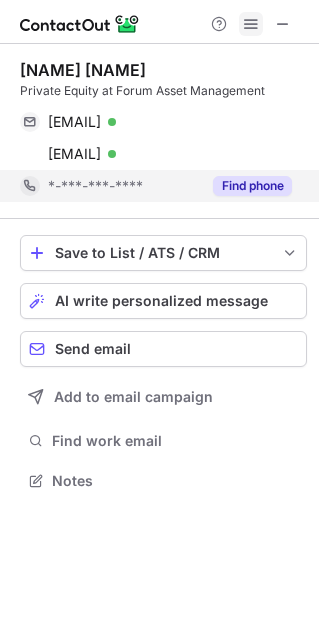 click at bounding box center [251, 24] 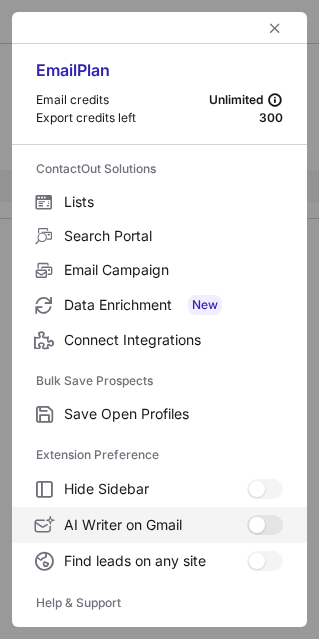 scroll, scrollTop: 175, scrollLeft: 0, axis: vertical 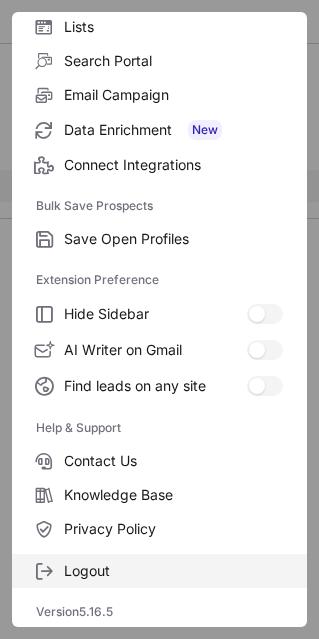 click on "Logout" at bounding box center (173, 571) 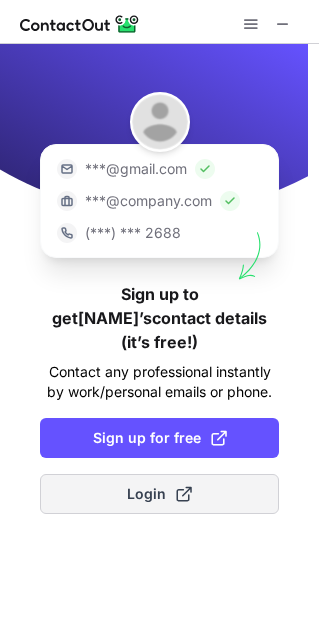 click on "Login" at bounding box center (159, 494) 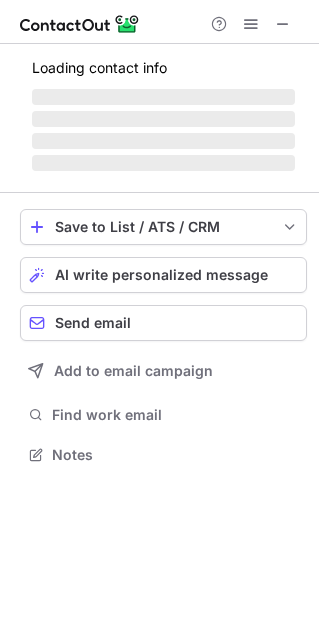 scroll, scrollTop: 9, scrollLeft: 9, axis: both 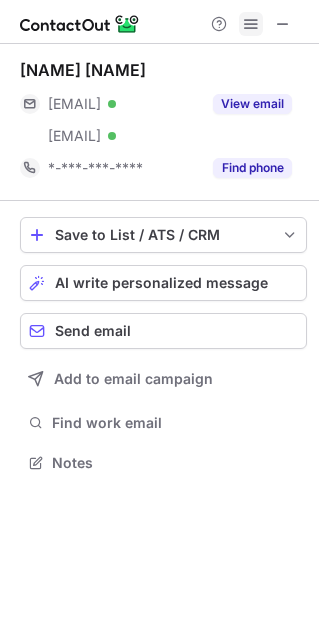 click at bounding box center (251, 24) 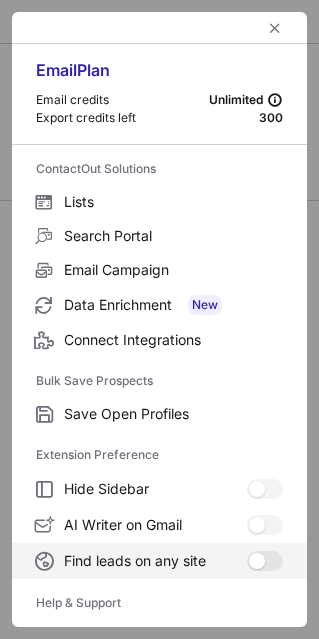 scroll, scrollTop: 175, scrollLeft: 0, axis: vertical 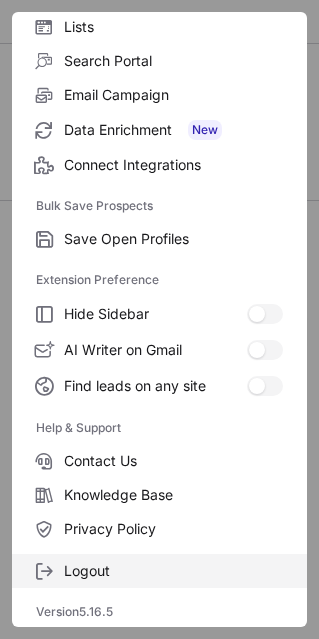 click on "Logout" at bounding box center [173, 571] 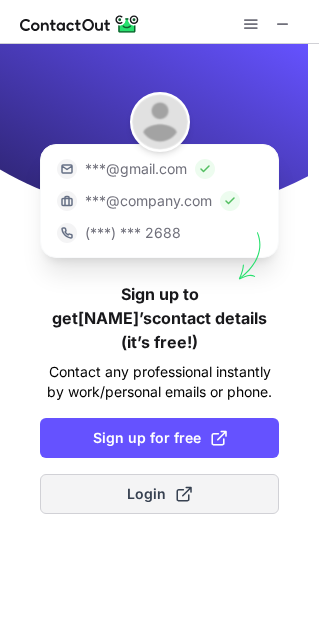 click on "Login" at bounding box center (159, 494) 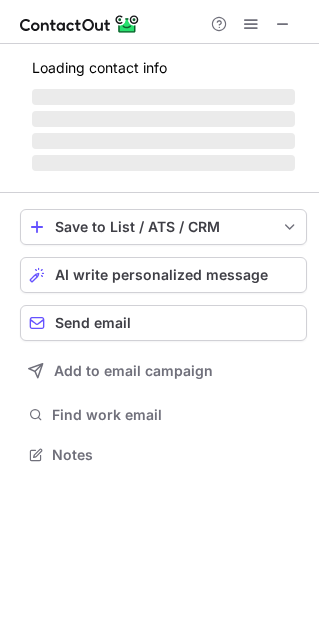 scroll, scrollTop: 9, scrollLeft: 9, axis: both 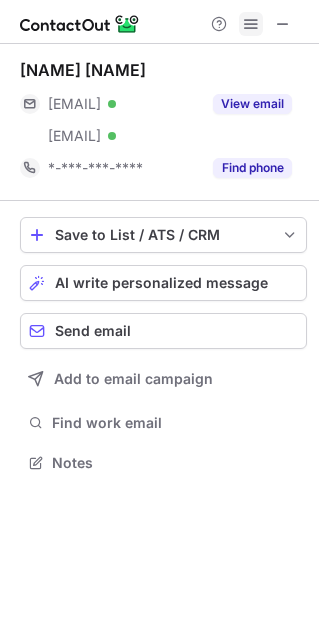 click at bounding box center [251, 24] 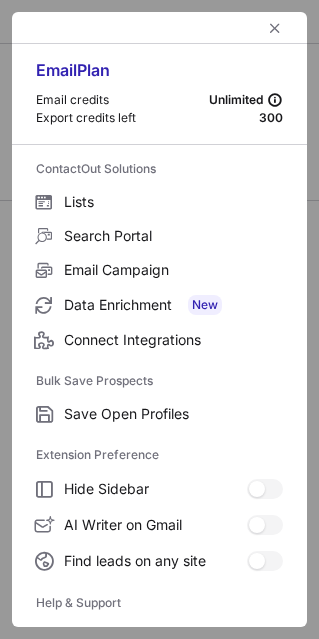 scroll, scrollTop: 175, scrollLeft: 0, axis: vertical 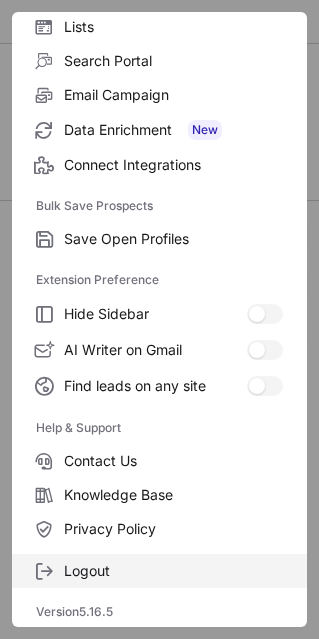 drag, startPoint x: 110, startPoint y: 570, endPoint x: 139, endPoint y: 566, distance: 29.274563 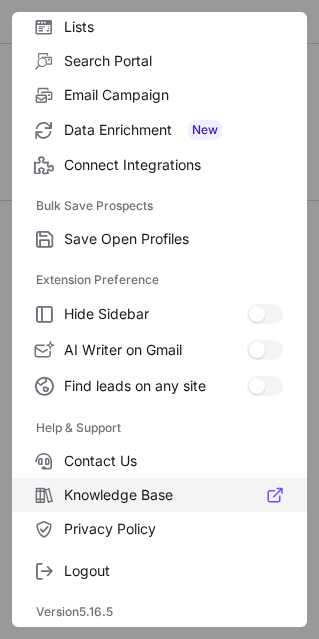 scroll, scrollTop: 0, scrollLeft: 0, axis: both 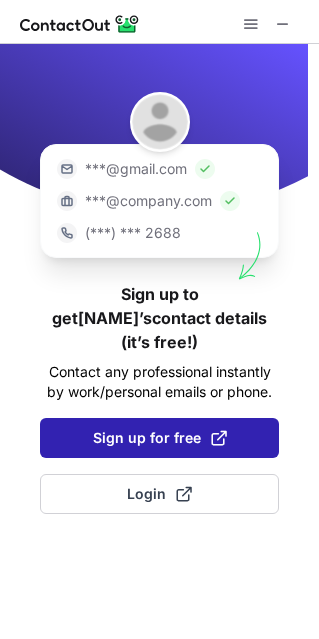 type 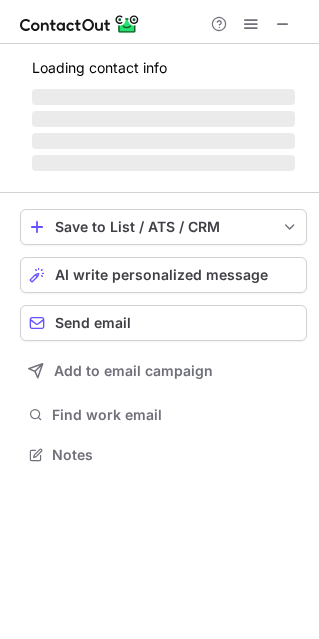 scroll, scrollTop: 9, scrollLeft: 9, axis: both 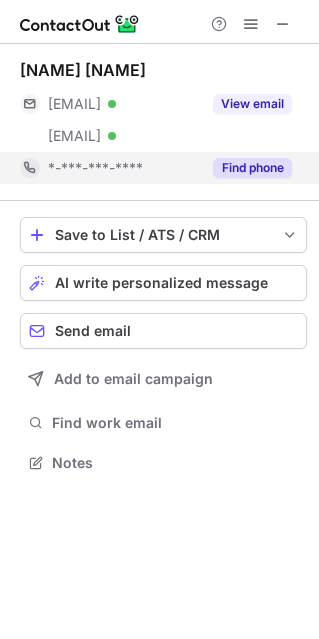 click on "Find phone" at bounding box center (252, 168) 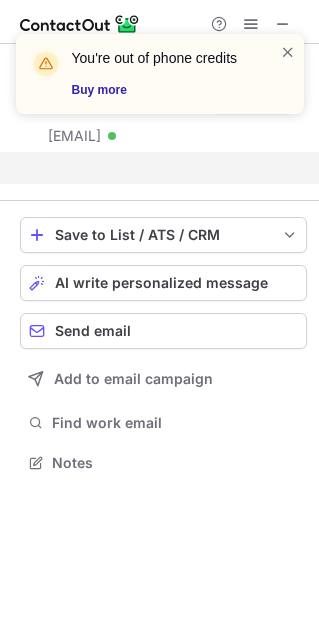 scroll, scrollTop: 416, scrollLeft: 319, axis: both 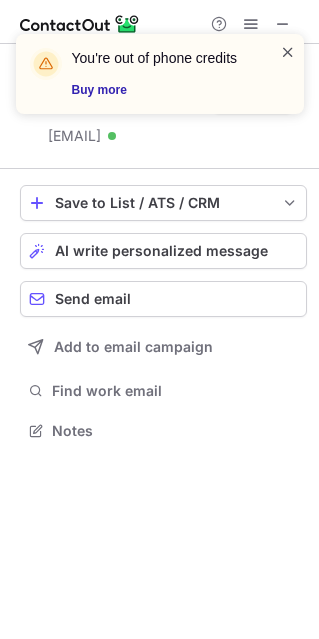 click at bounding box center [288, 52] 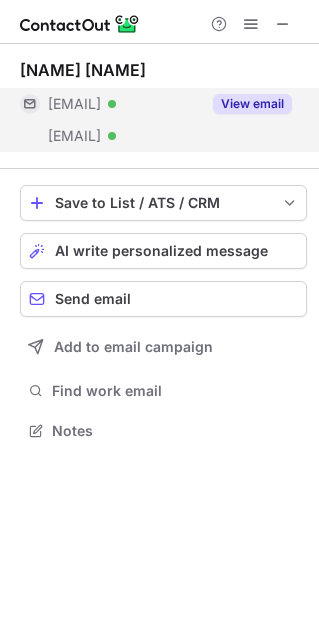 click on "View email" at bounding box center (252, 104) 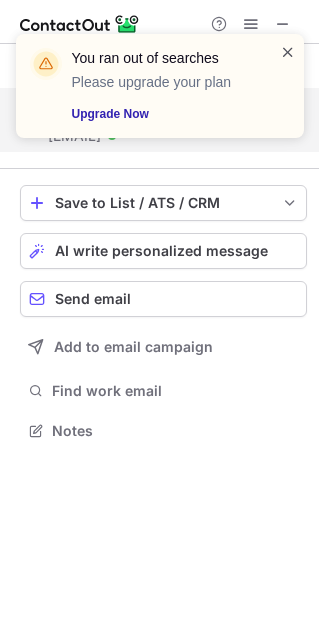 click at bounding box center (288, 52) 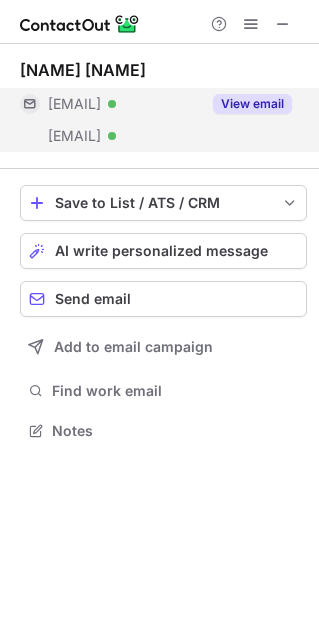 click on "You ran out of searches Please upgrade your plan Upgrade Now" at bounding box center (160, 94) 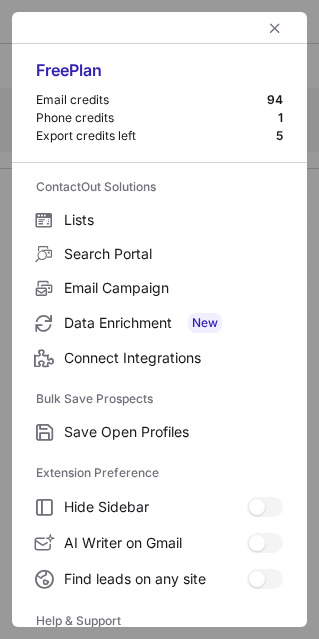 scroll, scrollTop: 193, scrollLeft: 0, axis: vertical 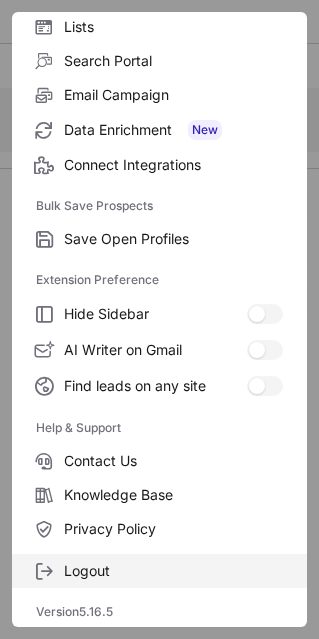 click on "Logout" at bounding box center (173, 571) 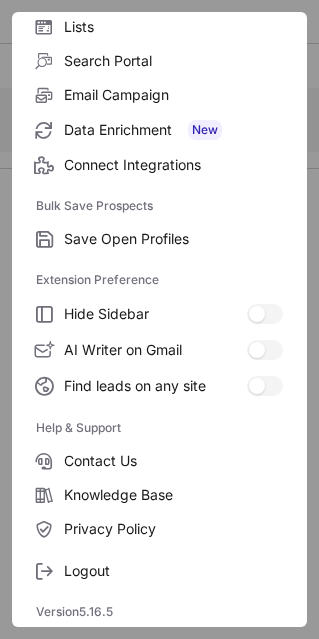 scroll, scrollTop: 0, scrollLeft: 0, axis: both 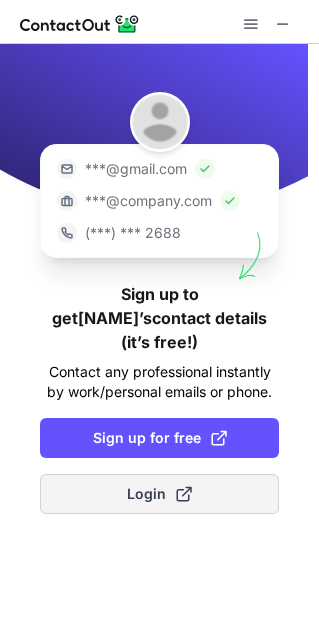 click on "Login" at bounding box center (159, 494) 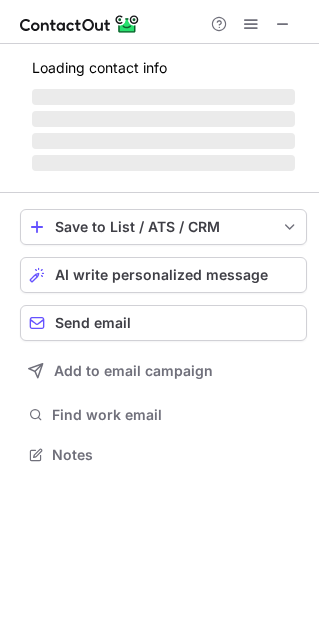 scroll, scrollTop: 9, scrollLeft: 9, axis: both 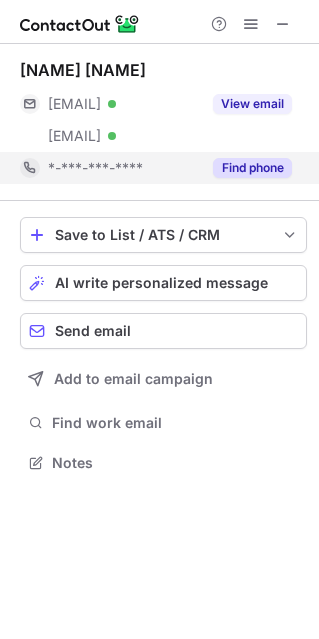 click on "Find phone" at bounding box center (252, 168) 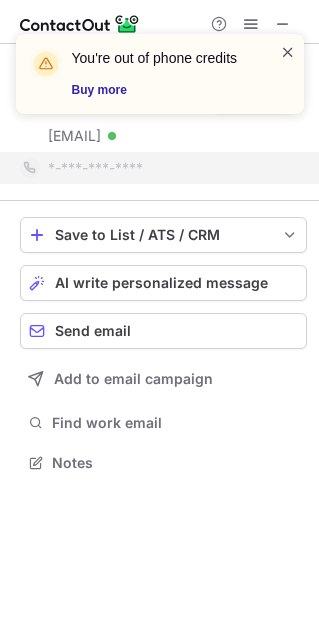 click at bounding box center [288, 52] 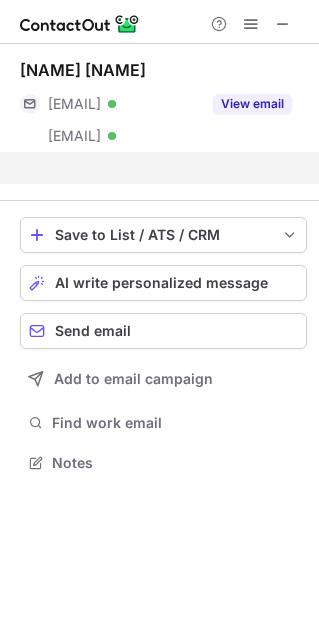 click on "You're out of phone credits Buy more" at bounding box center (160, 82) 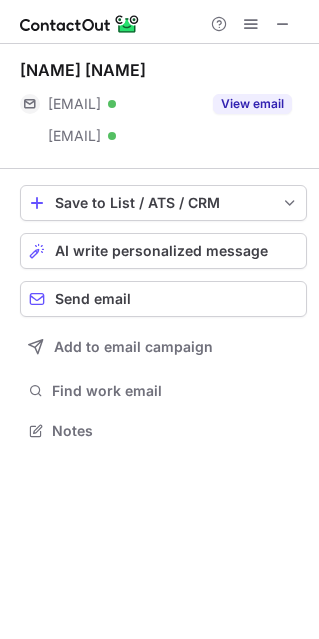 click at bounding box center [251, 24] 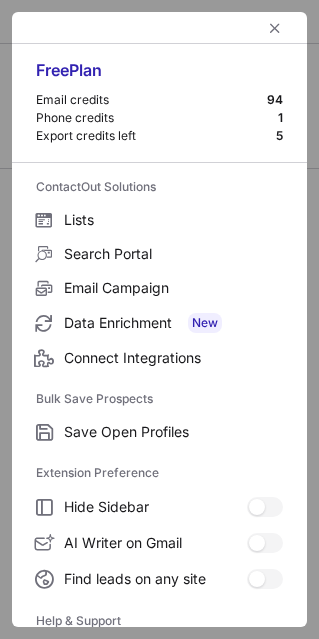 scroll, scrollTop: 193, scrollLeft: 0, axis: vertical 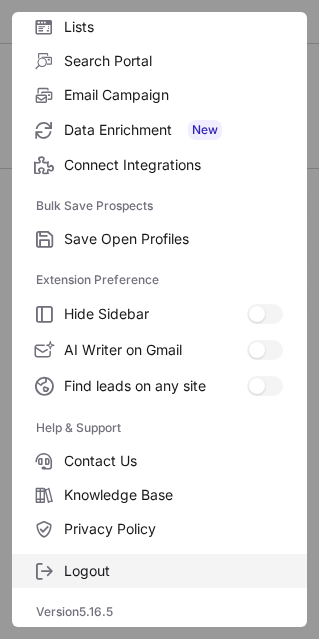 click on "Logout" at bounding box center [173, 571] 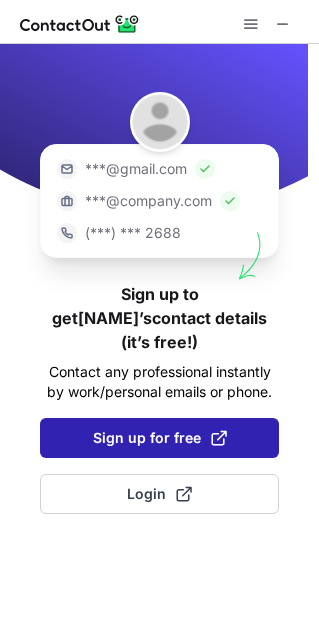 click on "Sign up for free" at bounding box center (160, 438) 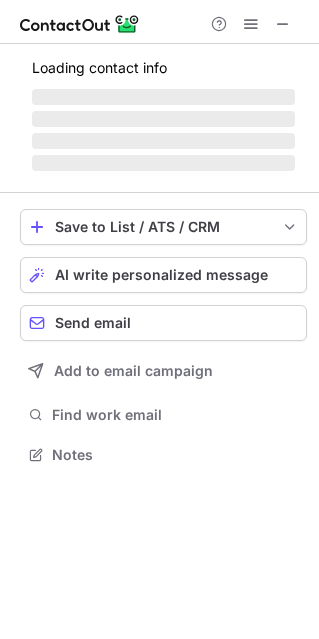 scroll, scrollTop: 9, scrollLeft: 9, axis: both 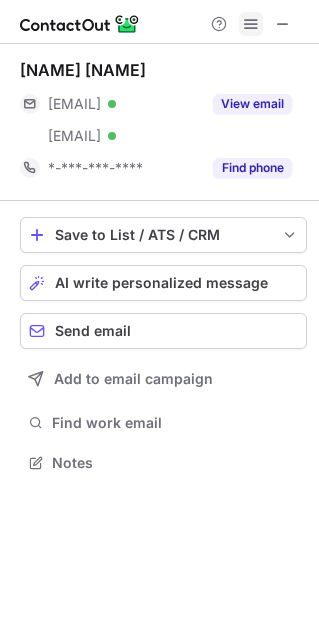 click at bounding box center (251, 24) 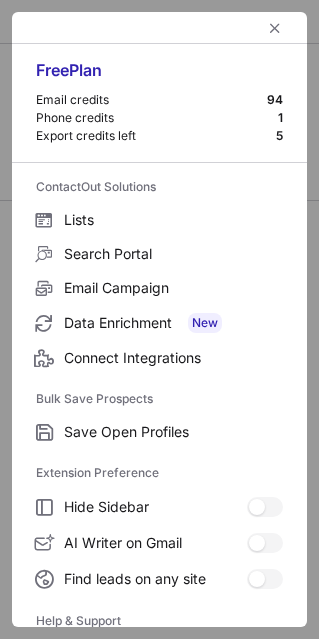 scroll, scrollTop: 193, scrollLeft: 0, axis: vertical 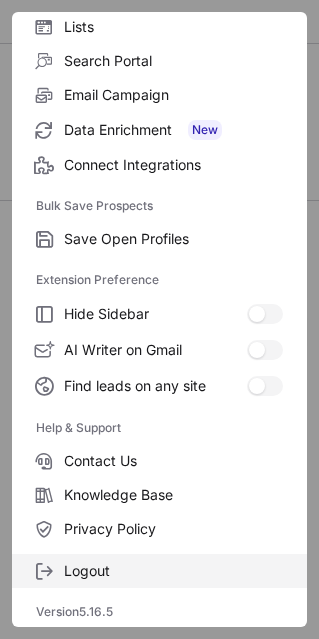 click on "Logout" at bounding box center [173, 571] 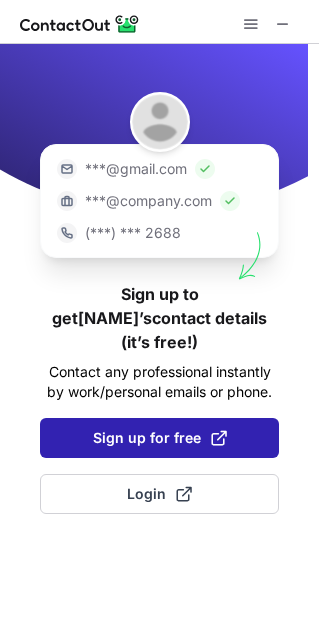 click at bounding box center (219, 438) 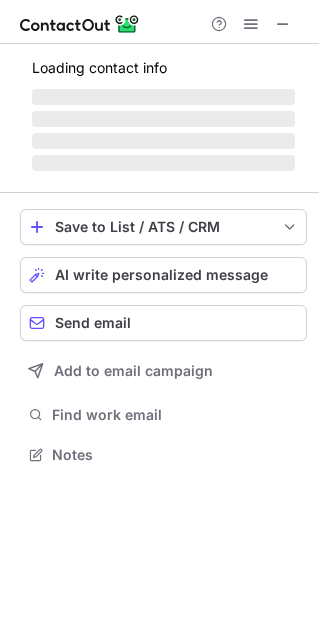 scroll, scrollTop: 9, scrollLeft: 9, axis: both 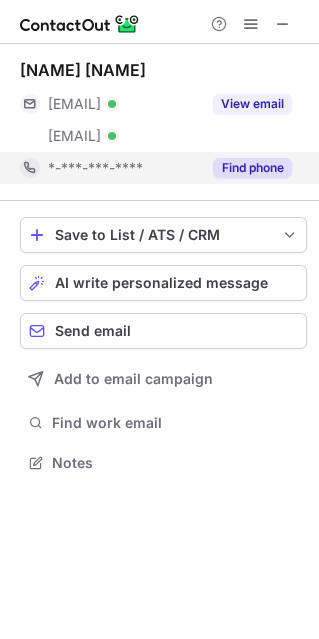 click on "Find phone" at bounding box center (252, 168) 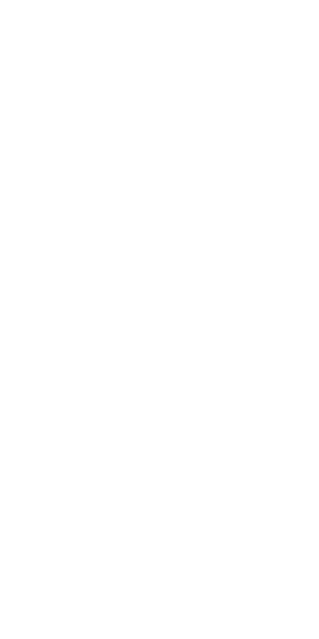 scroll, scrollTop: 0, scrollLeft: 0, axis: both 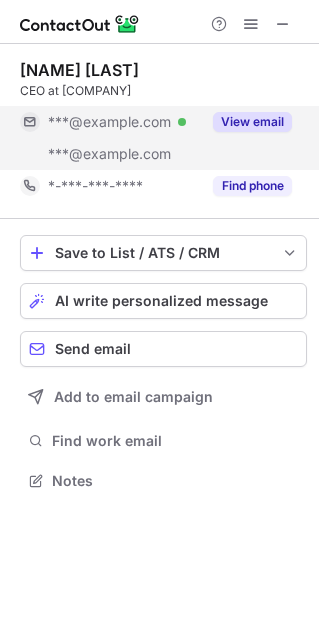 drag, startPoint x: 249, startPoint y: 119, endPoint x: 317, endPoint y: 140, distance: 71.168816 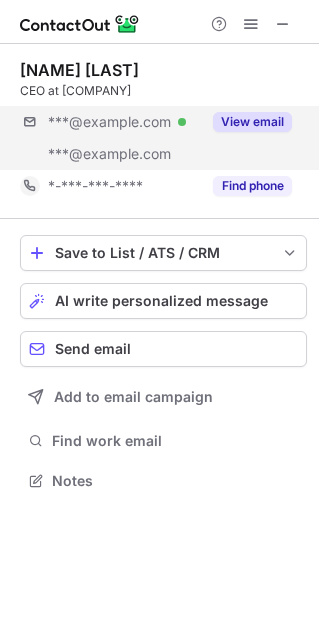click on "View email" at bounding box center (252, 122) 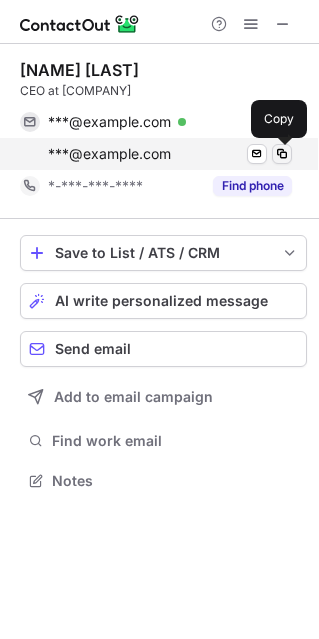click at bounding box center [282, 154] 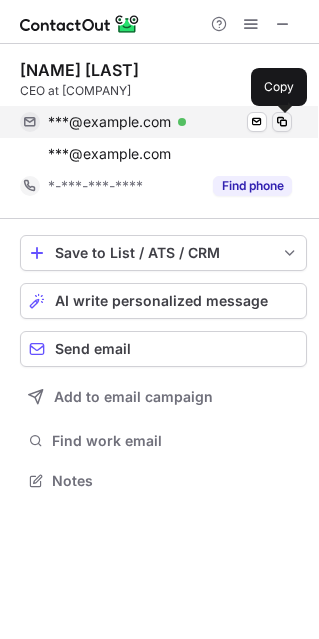 click at bounding box center (282, 122) 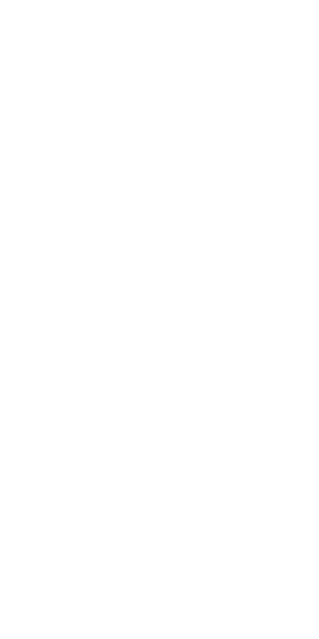scroll, scrollTop: 0, scrollLeft: 0, axis: both 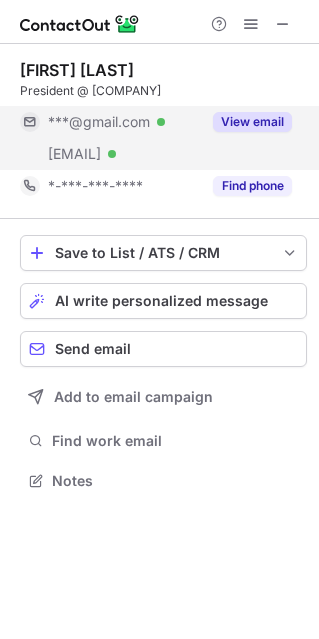 click on "View email" at bounding box center (252, 122) 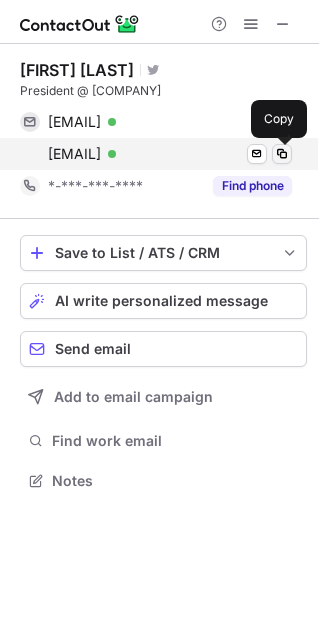 click at bounding box center (282, 154) 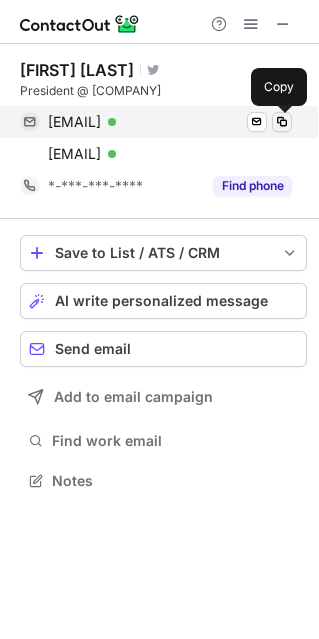 click at bounding box center (282, 122) 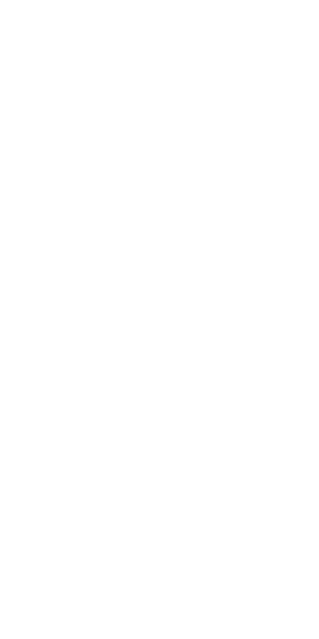 scroll, scrollTop: 0, scrollLeft: 0, axis: both 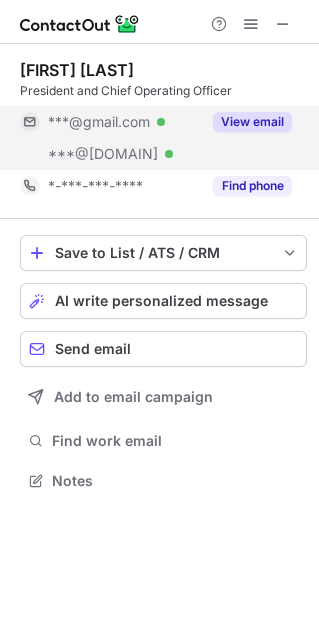 click on "View email" at bounding box center (252, 122) 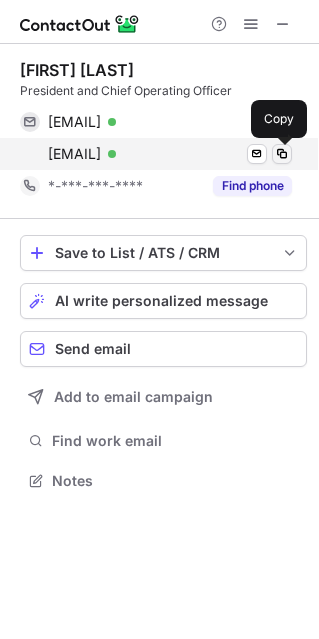 click at bounding box center [282, 154] 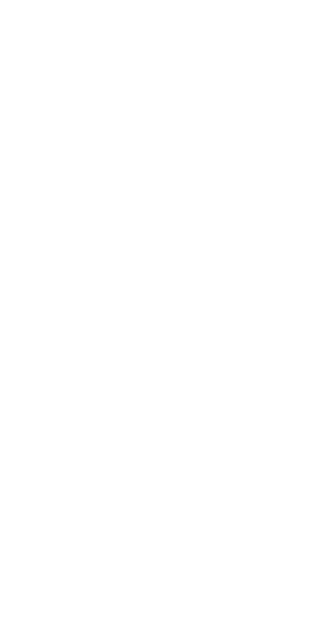 scroll, scrollTop: 0, scrollLeft: 0, axis: both 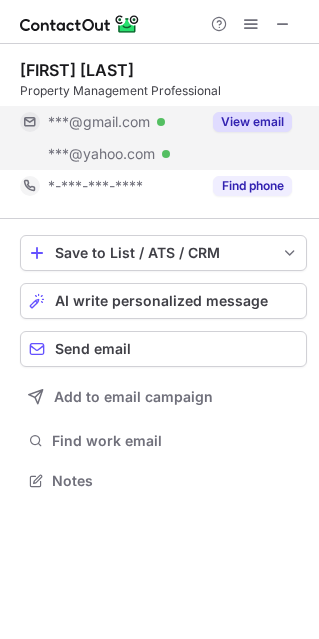 click on "View email" at bounding box center [252, 122] 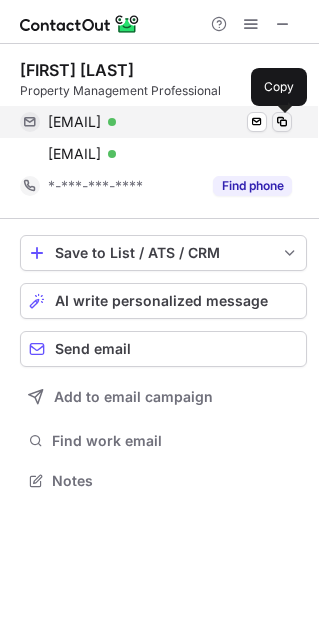 click at bounding box center [282, 122] 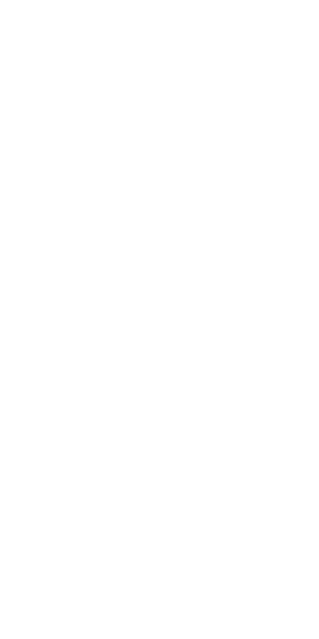 scroll, scrollTop: 0, scrollLeft: 0, axis: both 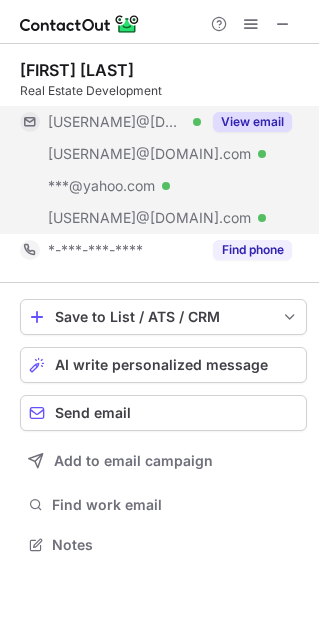 click on "View email" at bounding box center (252, 122) 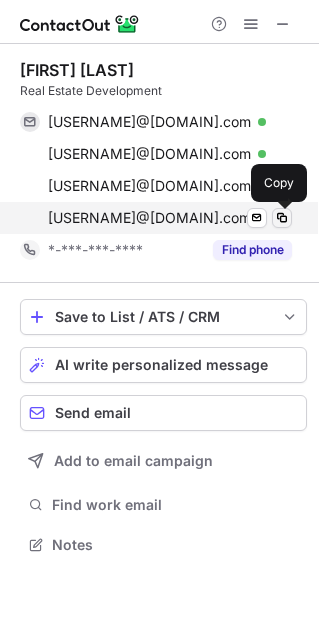 click at bounding box center (282, 218) 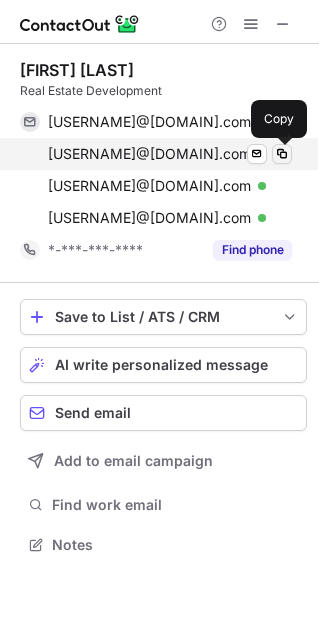 click at bounding box center [282, 154] 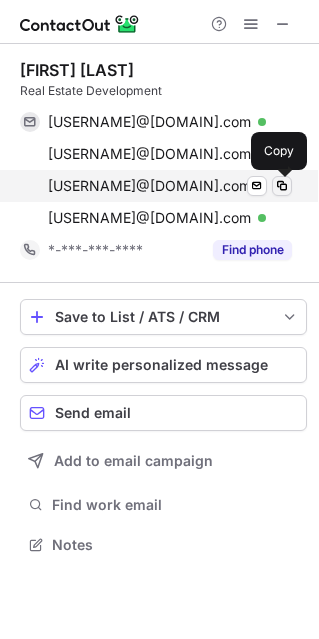 click at bounding box center (282, 186) 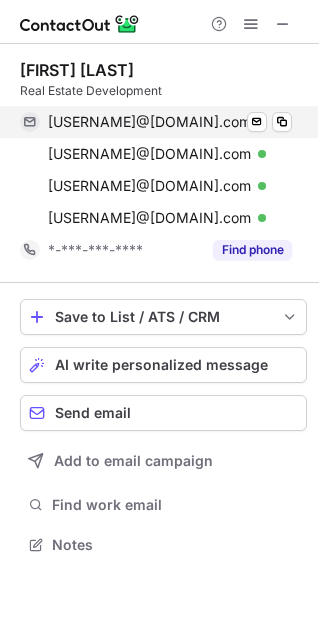click on "juan@cobaltdev.com Verified Send email Copy" at bounding box center (156, 122) 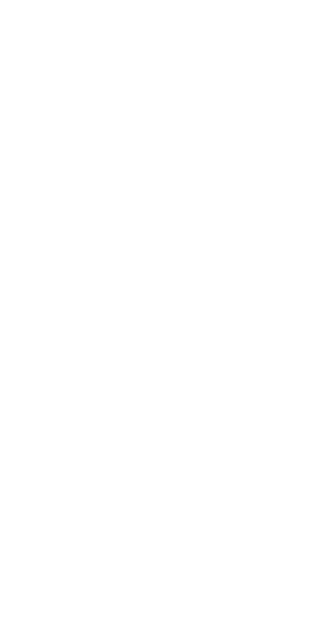 scroll, scrollTop: 0, scrollLeft: 0, axis: both 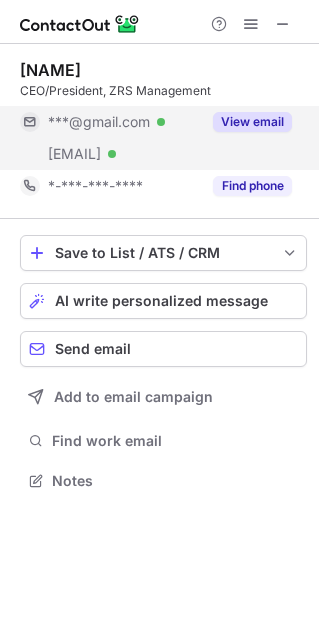 click on "View email" at bounding box center (252, 122) 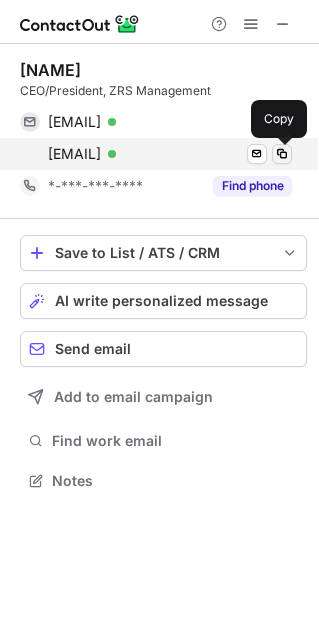click at bounding box center (282, 154) 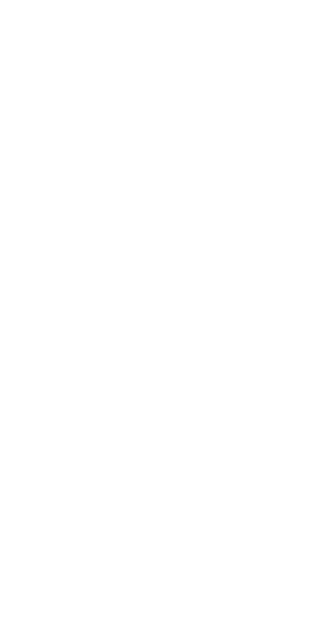 scroll, scrollTop: 0, scrollLeft: 0, axis: both 